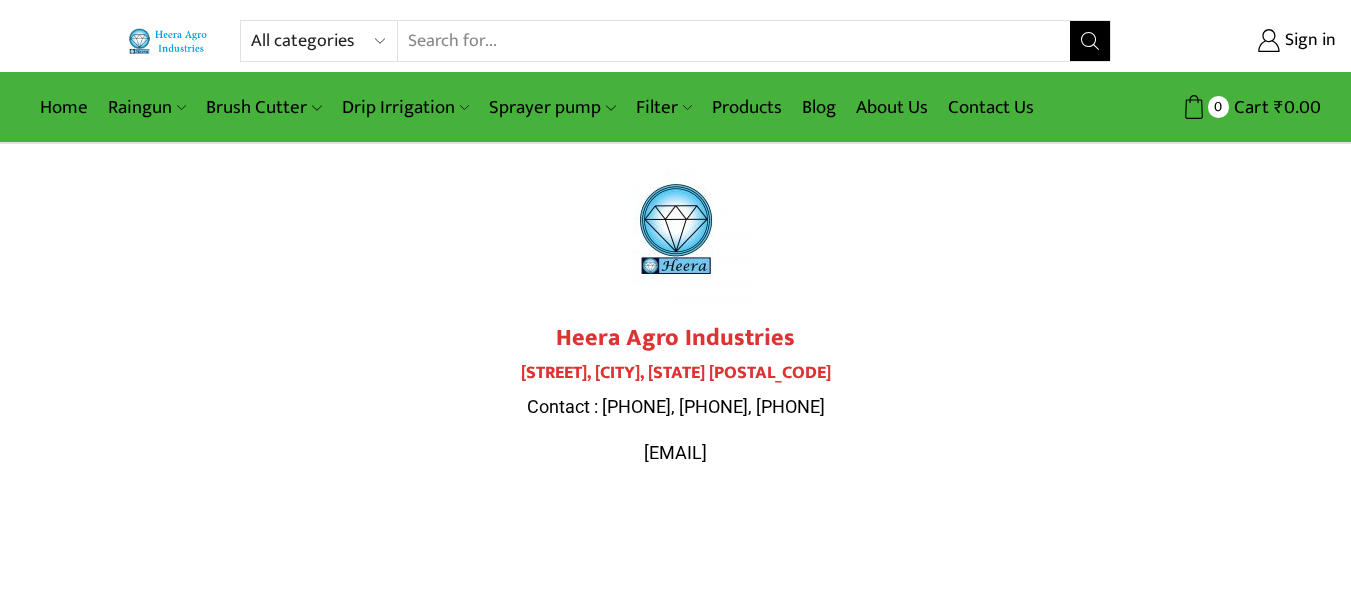 scroll, scrollTop: 0, scrollLeft: 0, axis: both 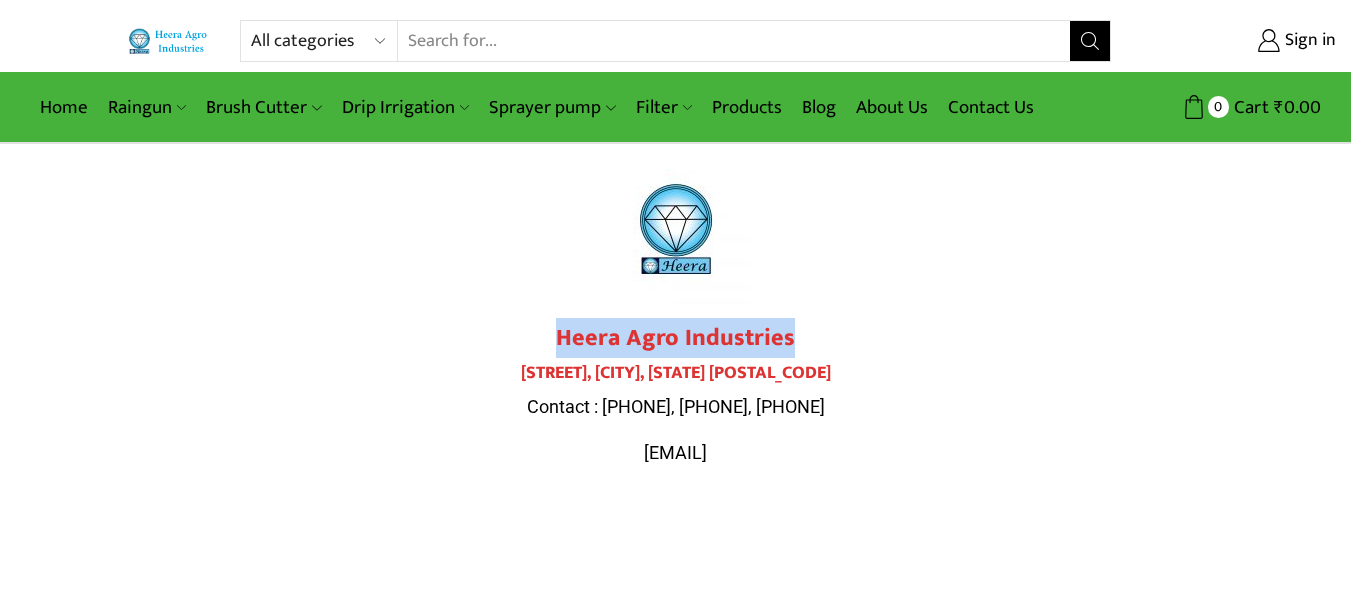 drag, startPoint x: 565, startPoint y: 338, endPoint x: 790, endPoint y: 340, distance: 225.0089 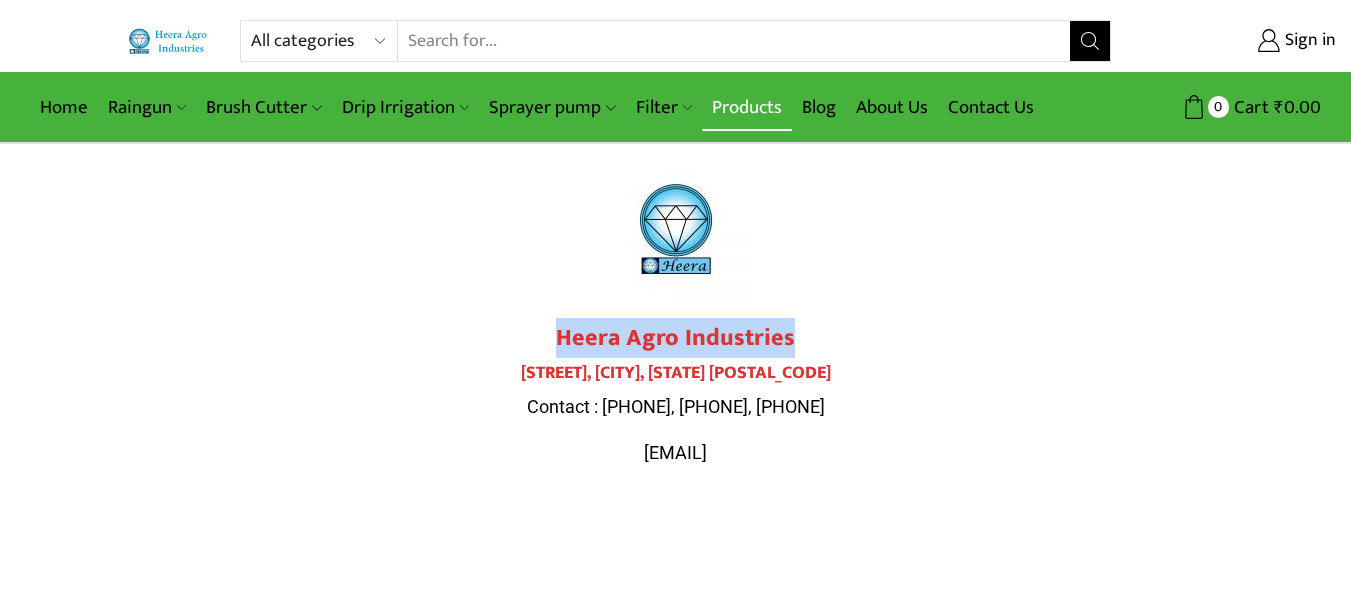 click on "Products" at bounding box center [747, 107] 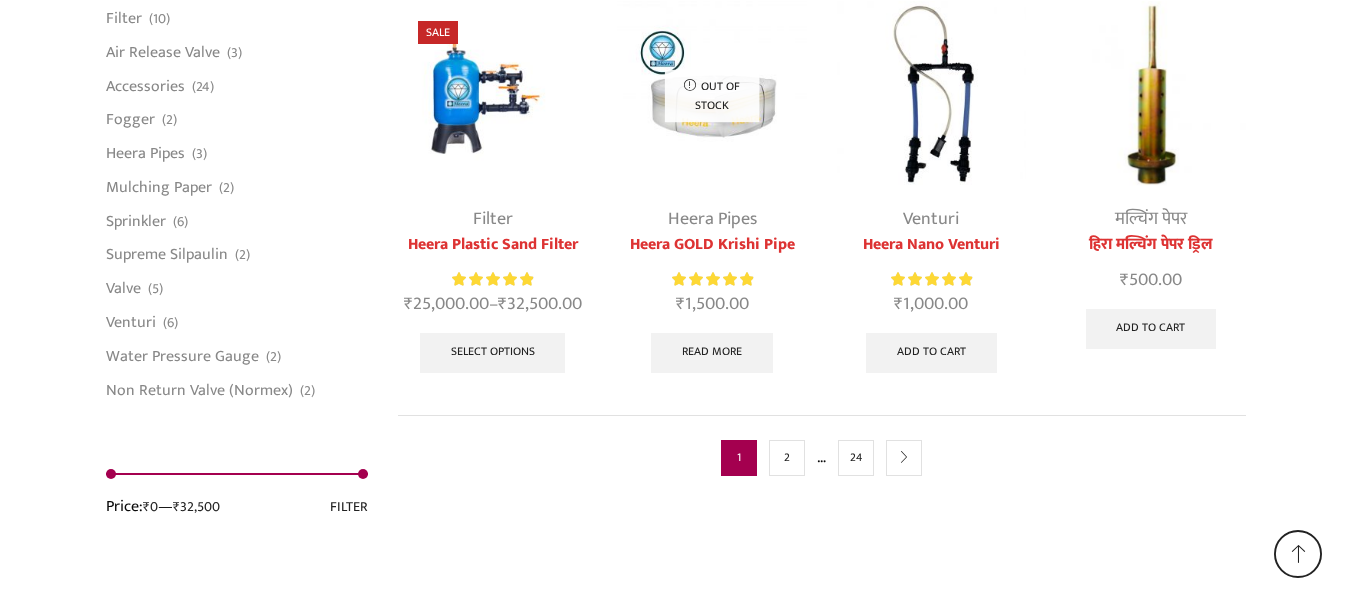 scroll, scrollTop: 5299, scrollLeft: 0, axis: vertical 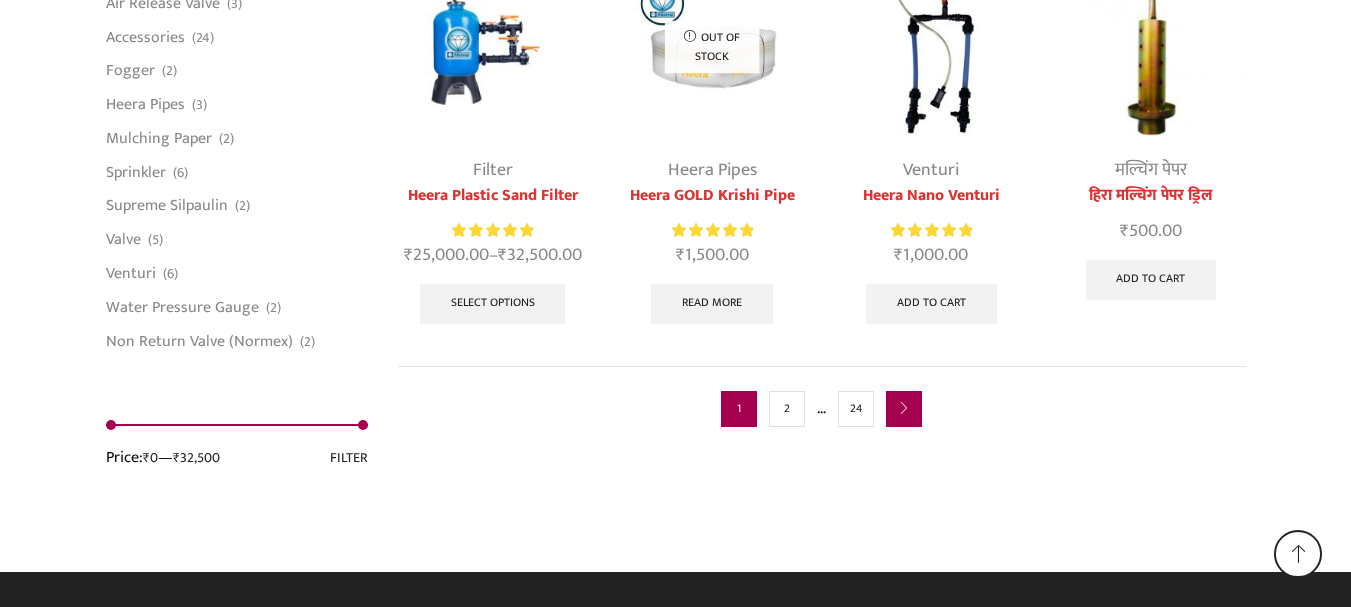 click on "next" at bounding box center (904, 409) 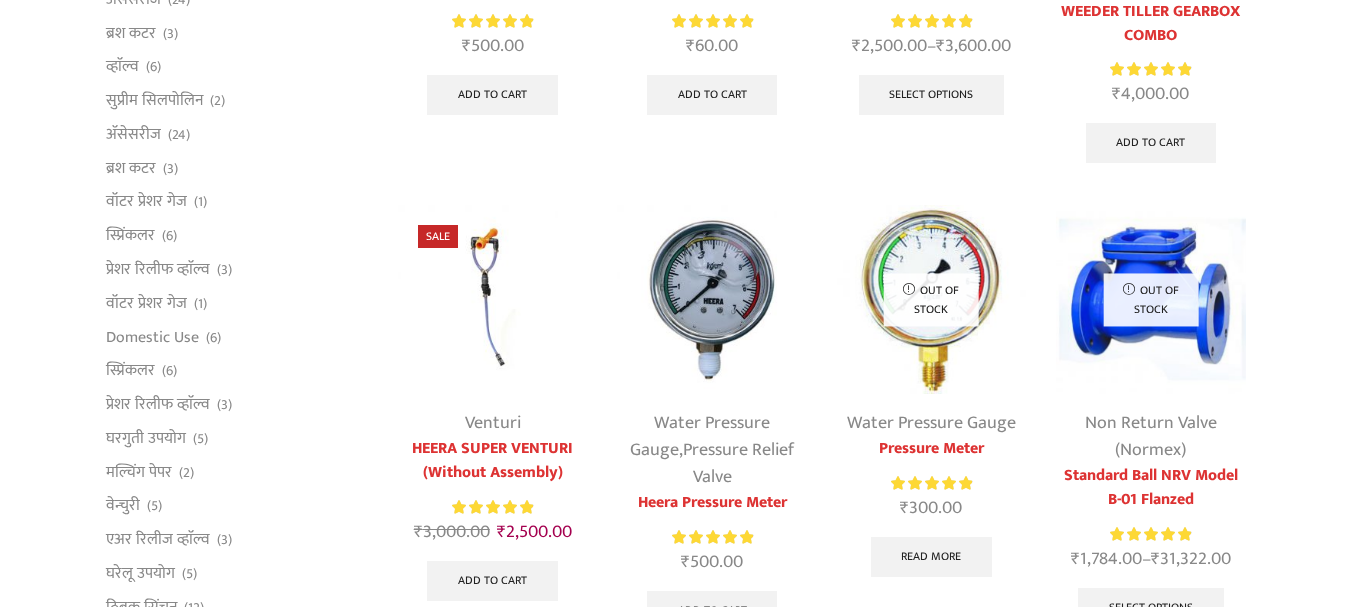 scroll, scrollTop: 0, scrollLeft: 0, axis: both 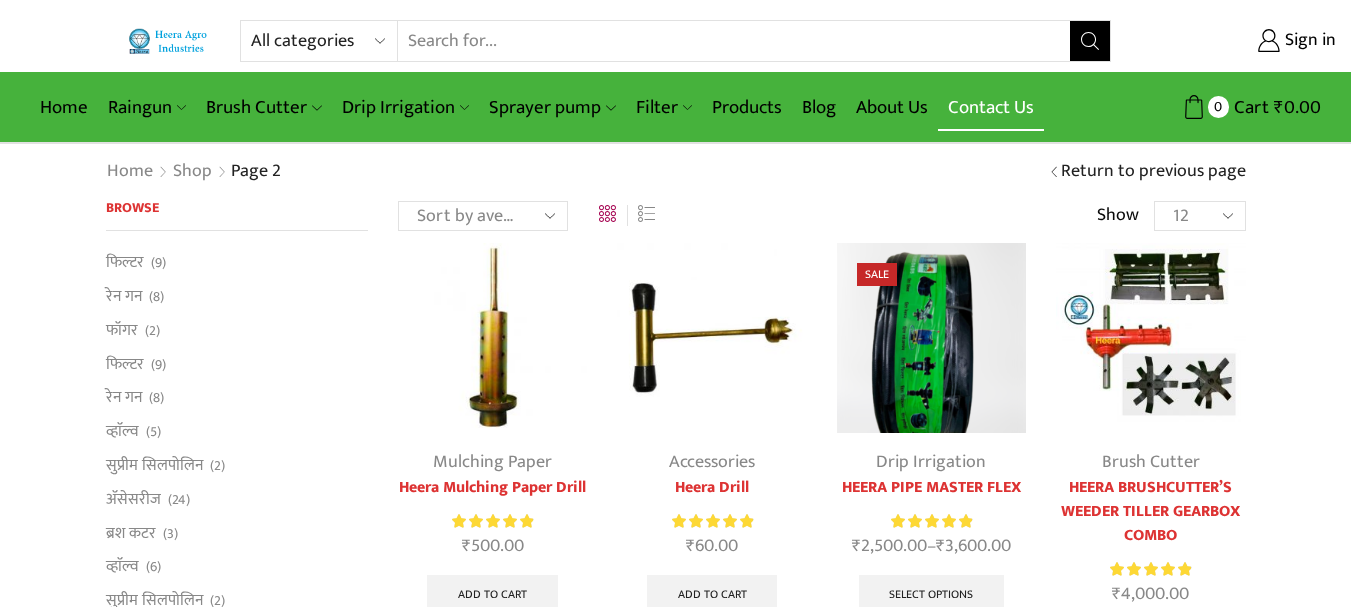 click on "Contact Us" at bounding box center (991, 107) 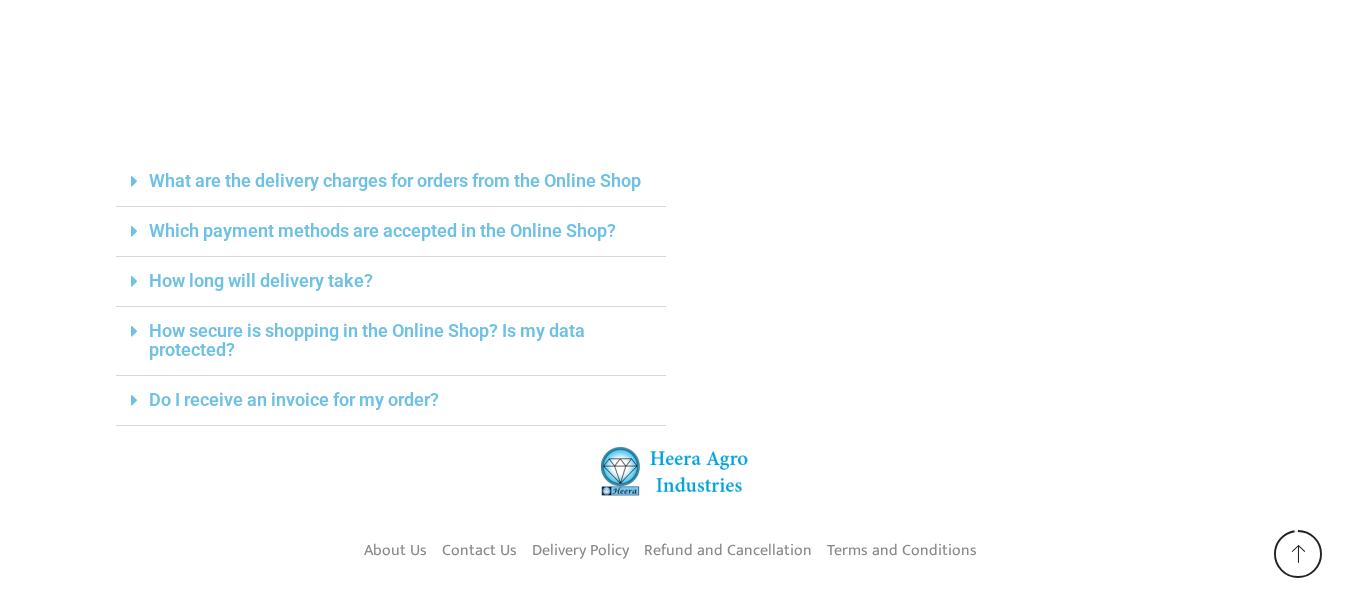 scroll, scrollTop: 0, scrollLeft: 0, axis: both 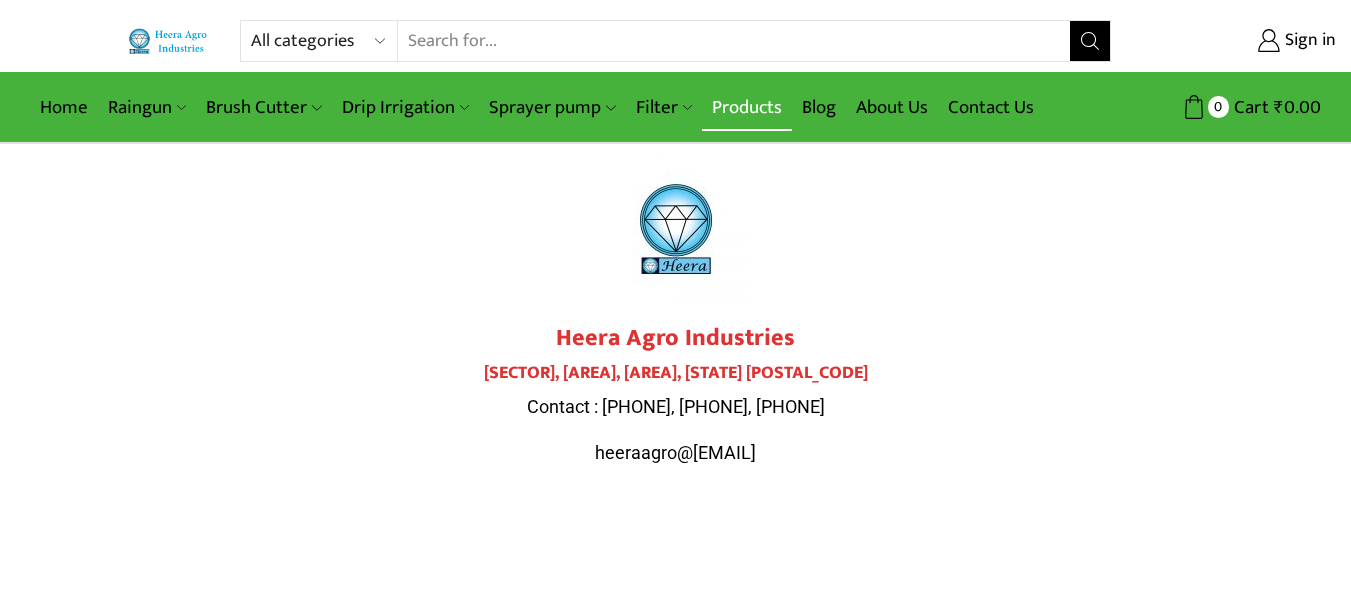 click on "Products" at bounding box center (747, 107) 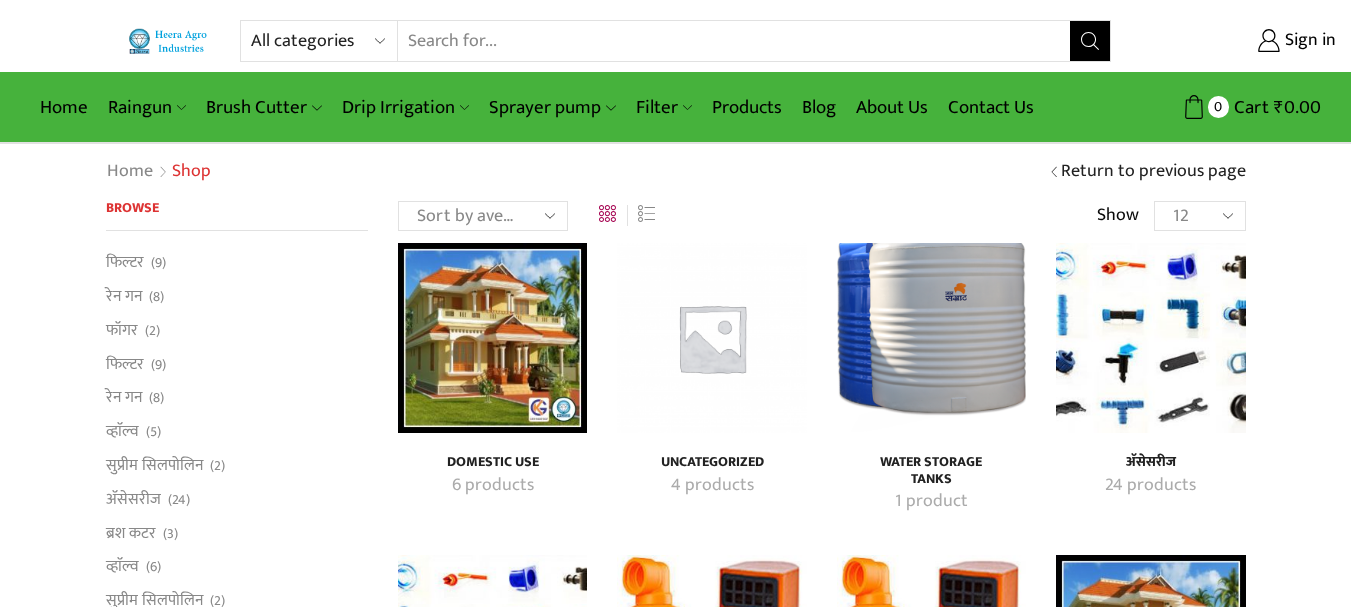 click on "रेन गन" at bounding box center [124, 297] 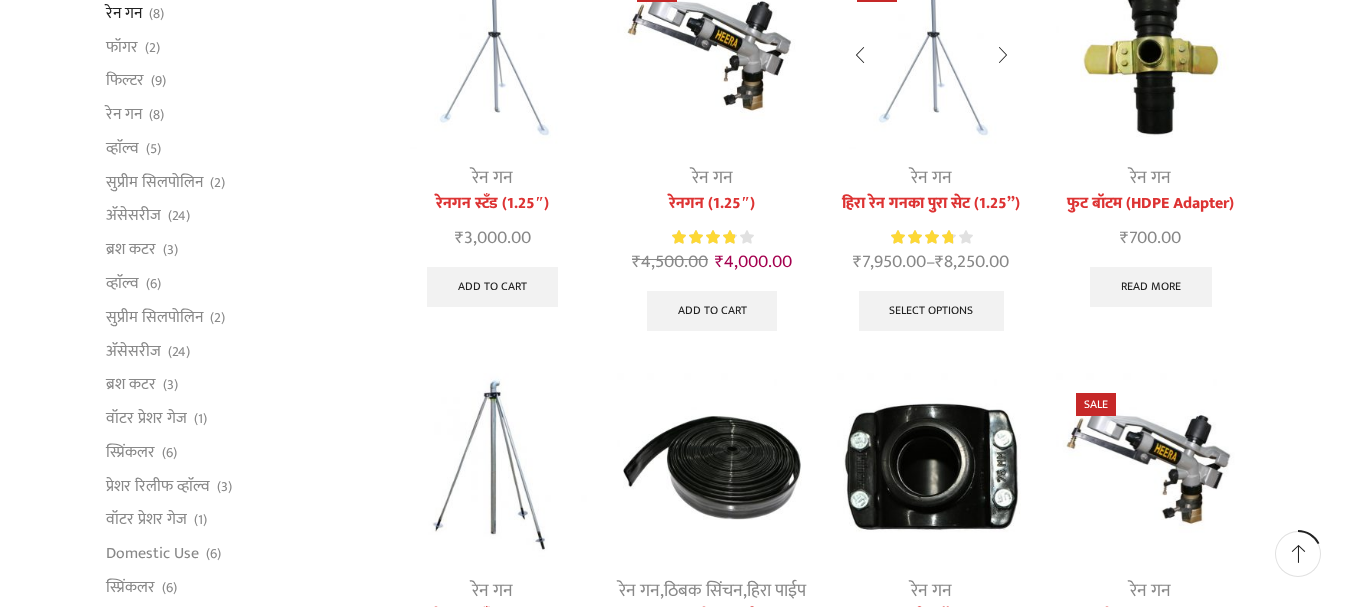 scroll, scrollTop: 333, scrollLeft: 0, axis: vertical 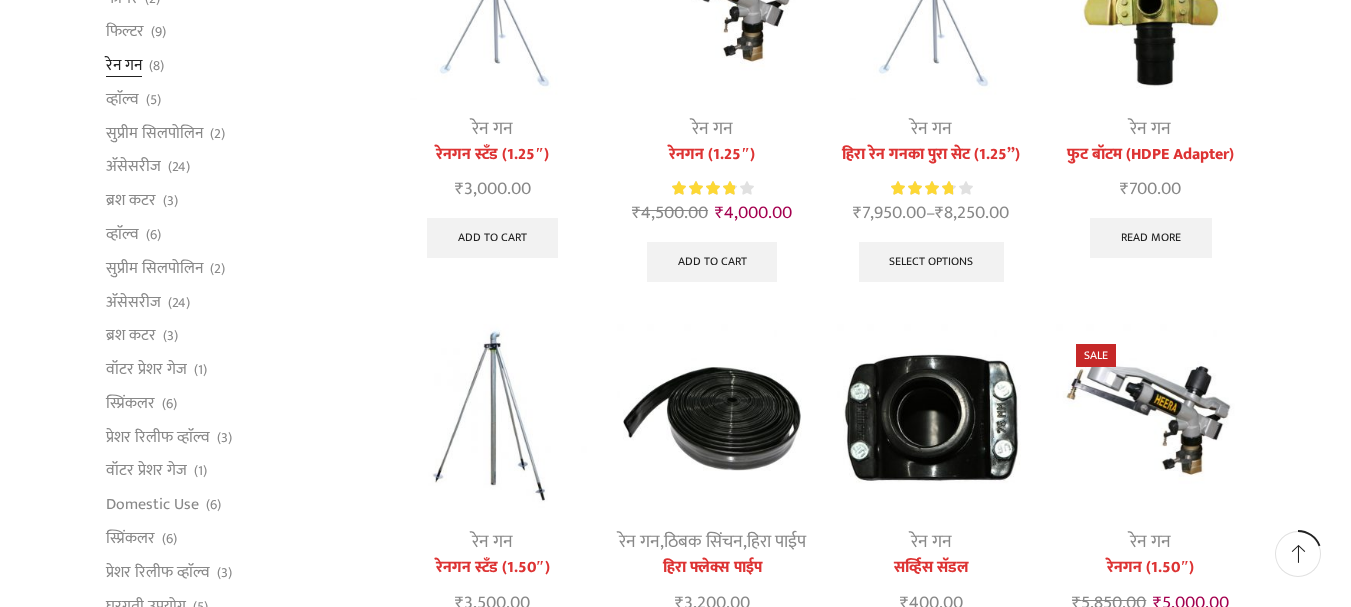 click on "रेन गन" at bounding box center [124, 66] 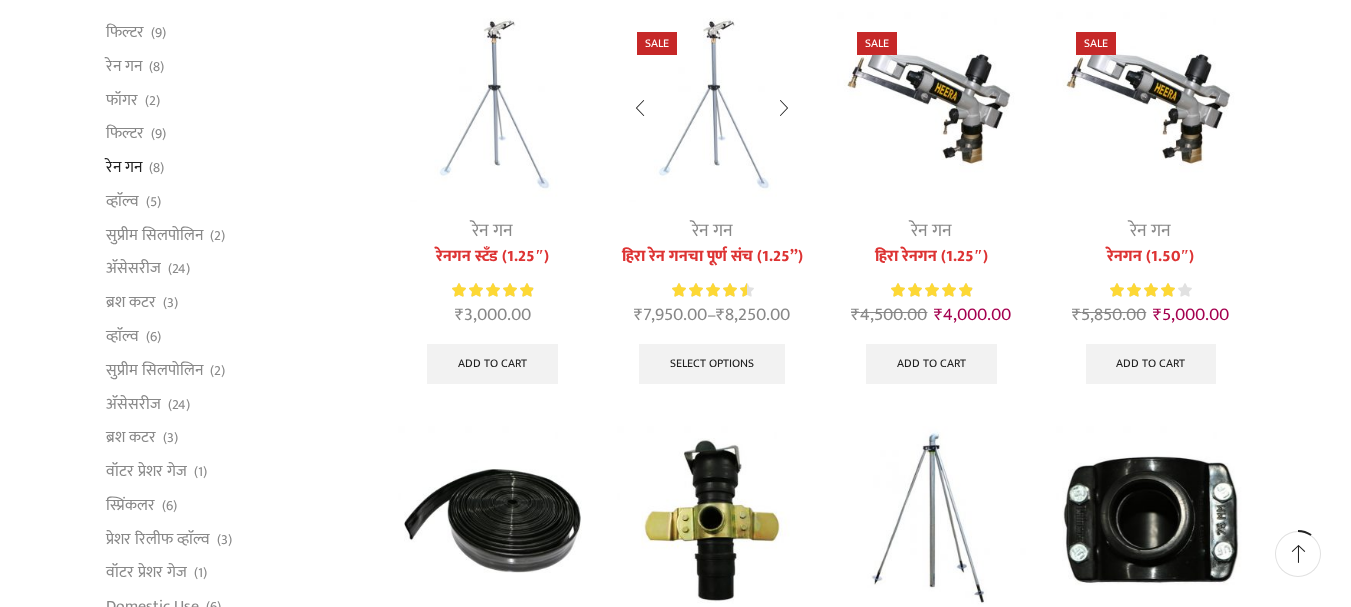 scroll, scrollTop: 167, scrollLeft: 0, axis: vertical 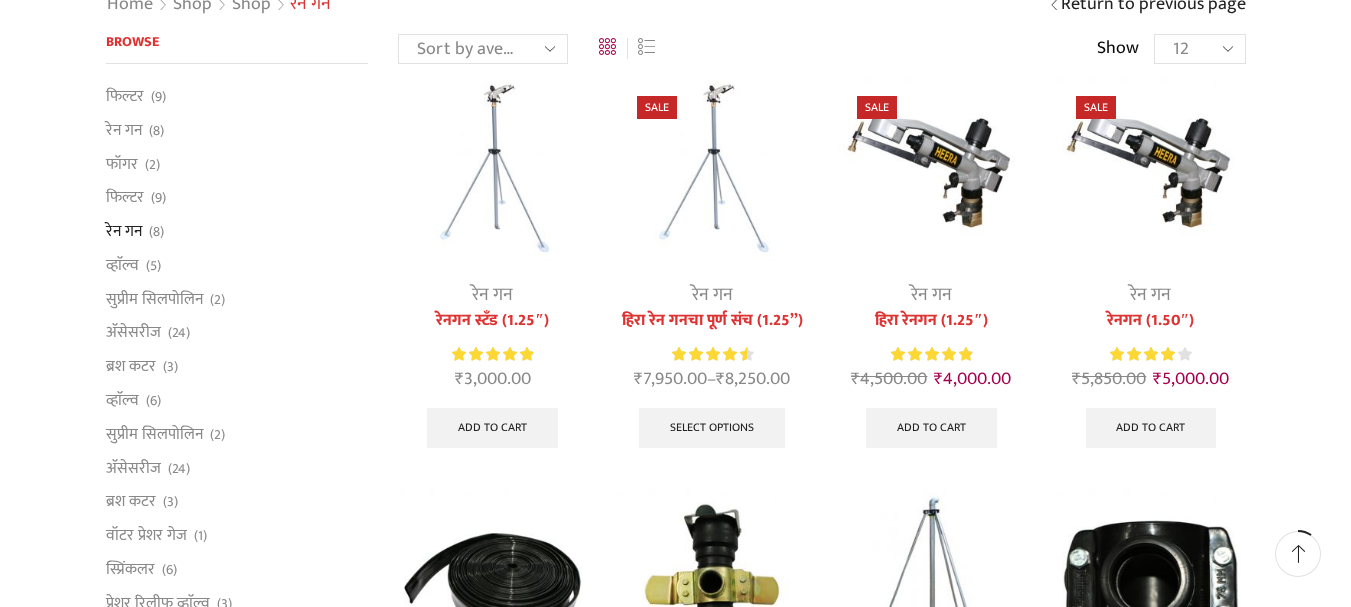 click on "12 24 36 All" at bounding box center (1199, 49) 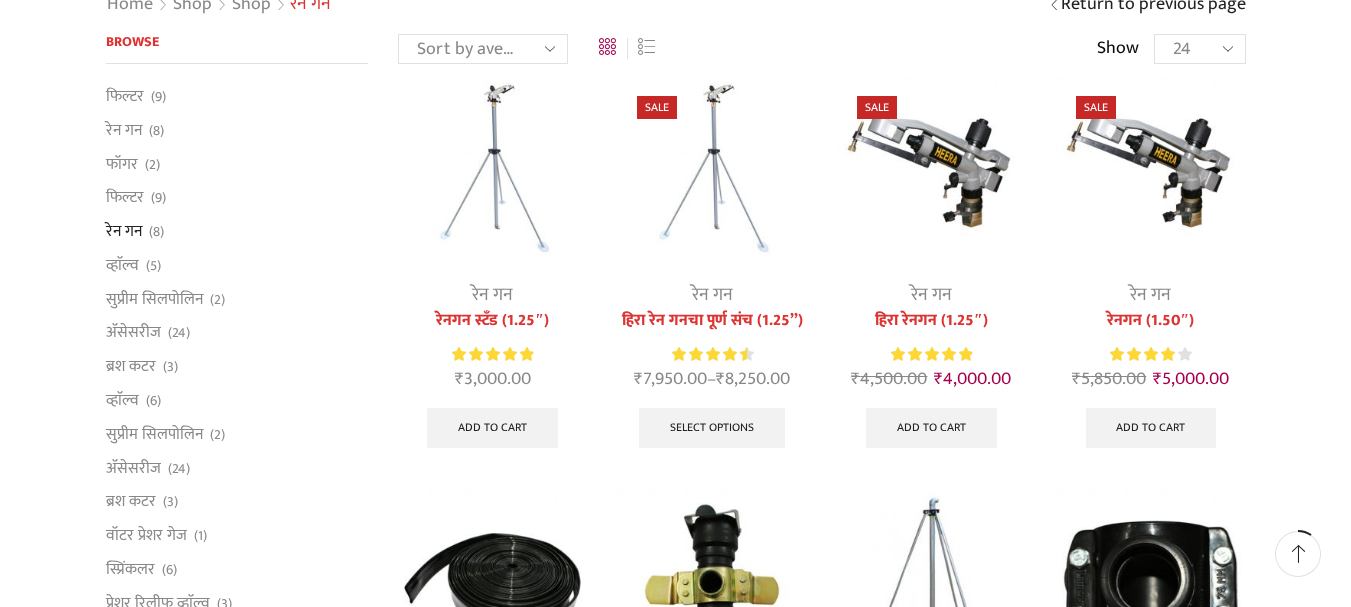 click on "12 24 36 All" at bounding box center (1199, 49) 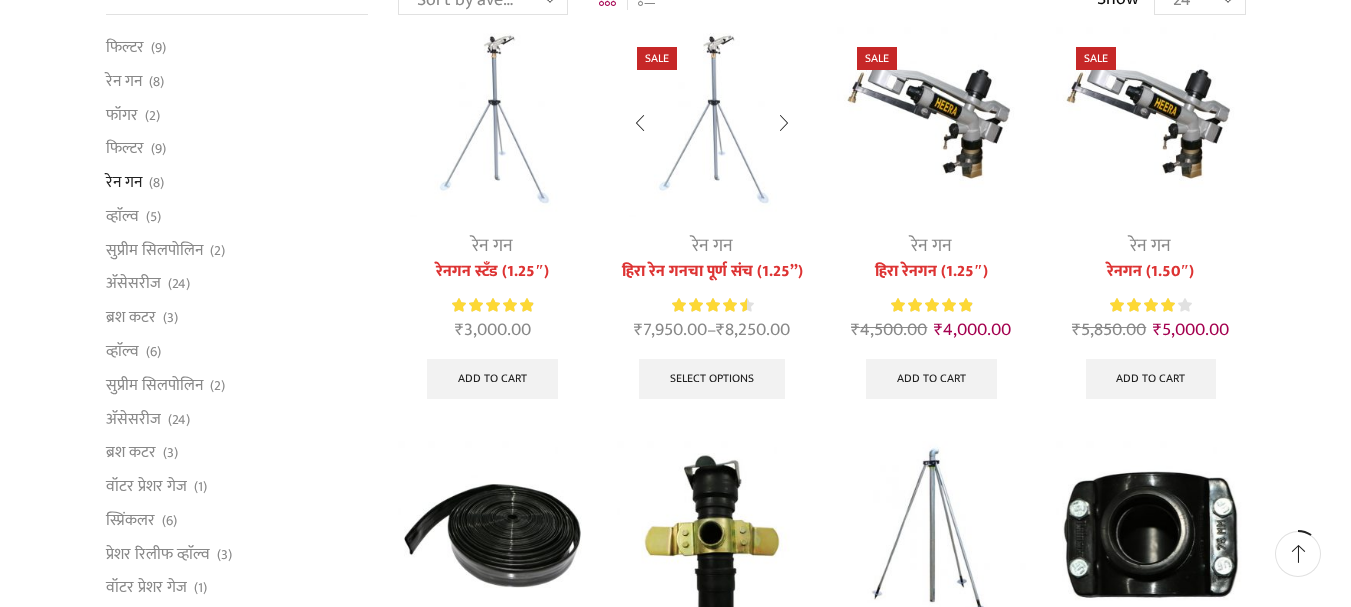 scroll, scrollTop: 167, scrollLeft: 0, axis: vertical 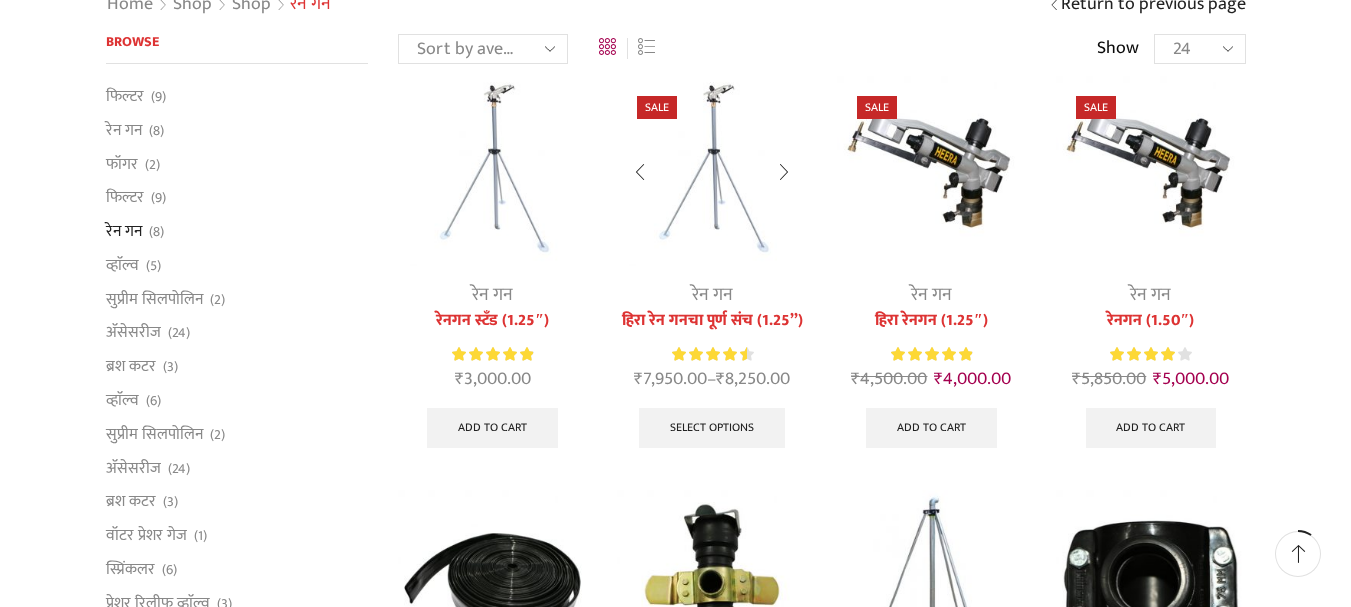 click at bounding box center (711, 170) 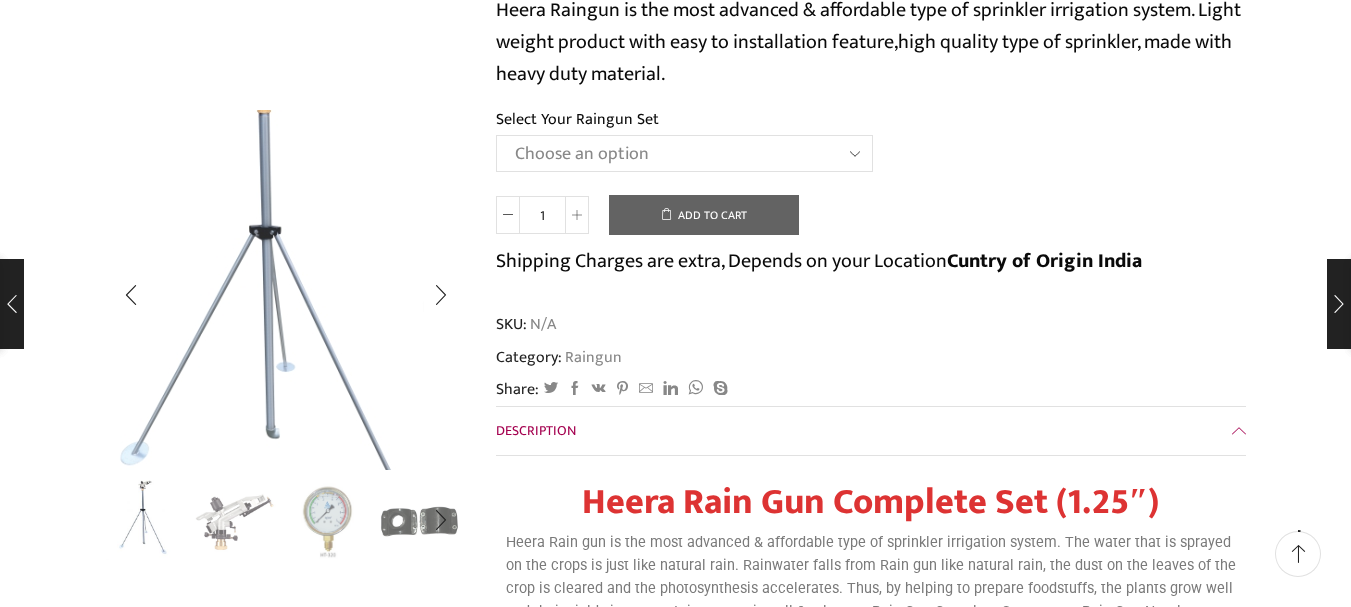 scroll, scrollTop: 333, scrollLeft: 0, axis: vertical 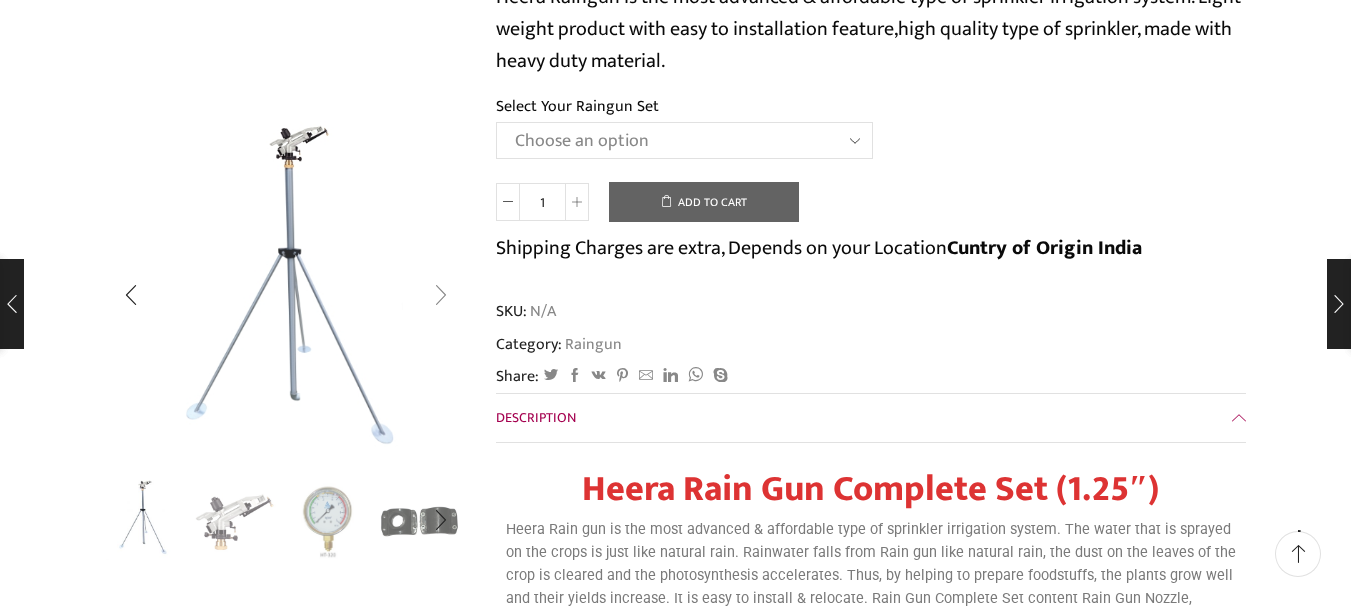 click at bounding box center [441, 295] 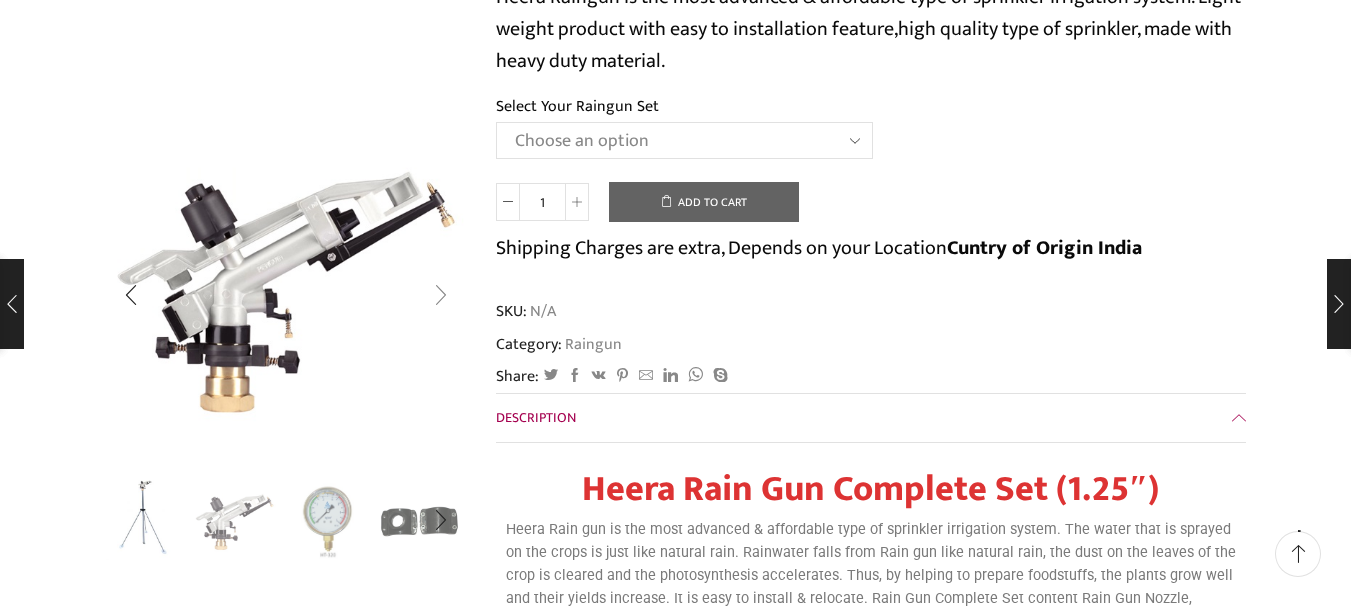 click at bounding box center [441, 295] 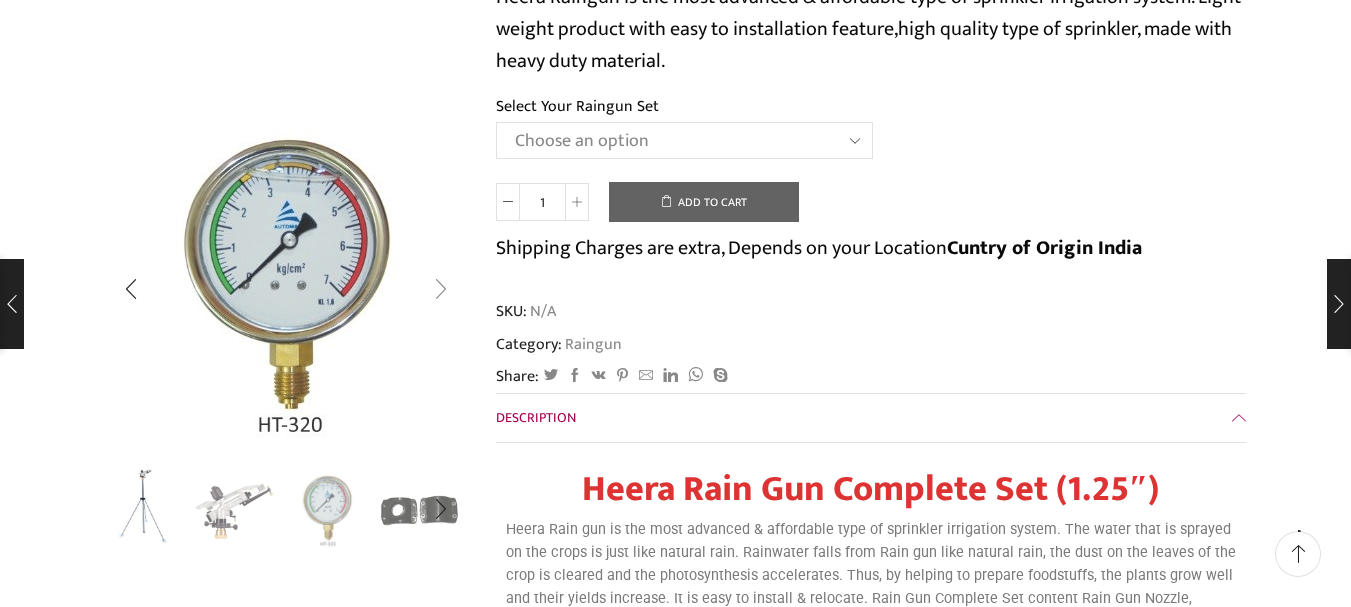 click at bounding box center [441, 290] 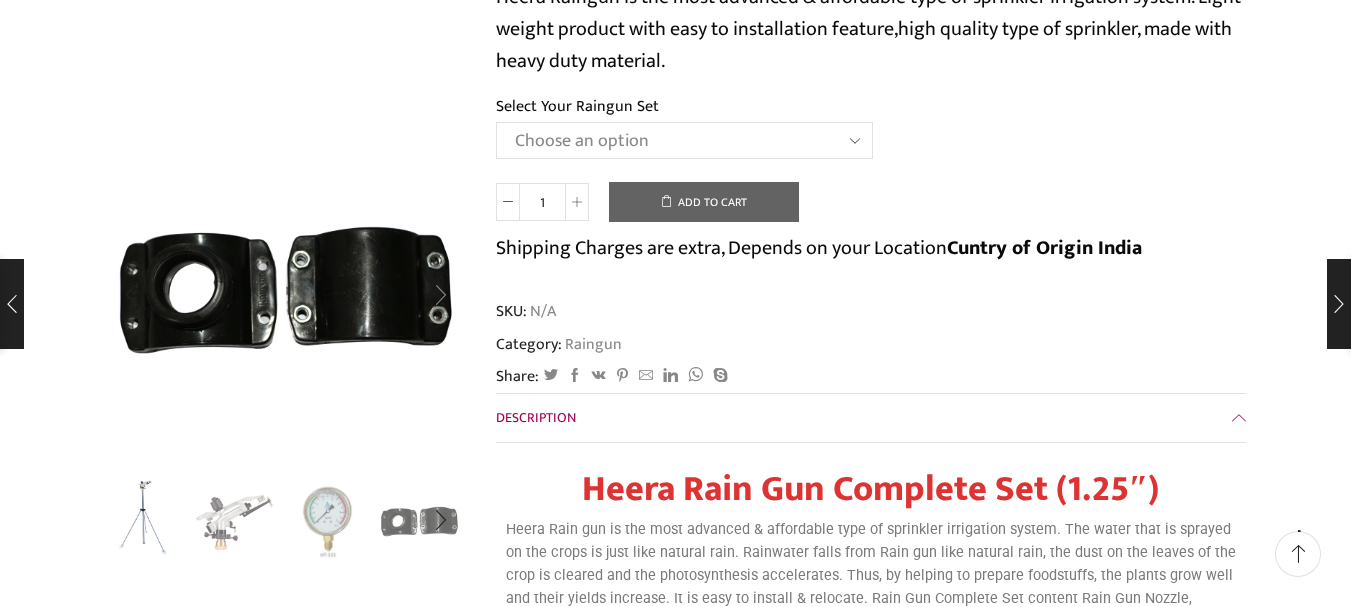 click at bounding box center (441, 295) 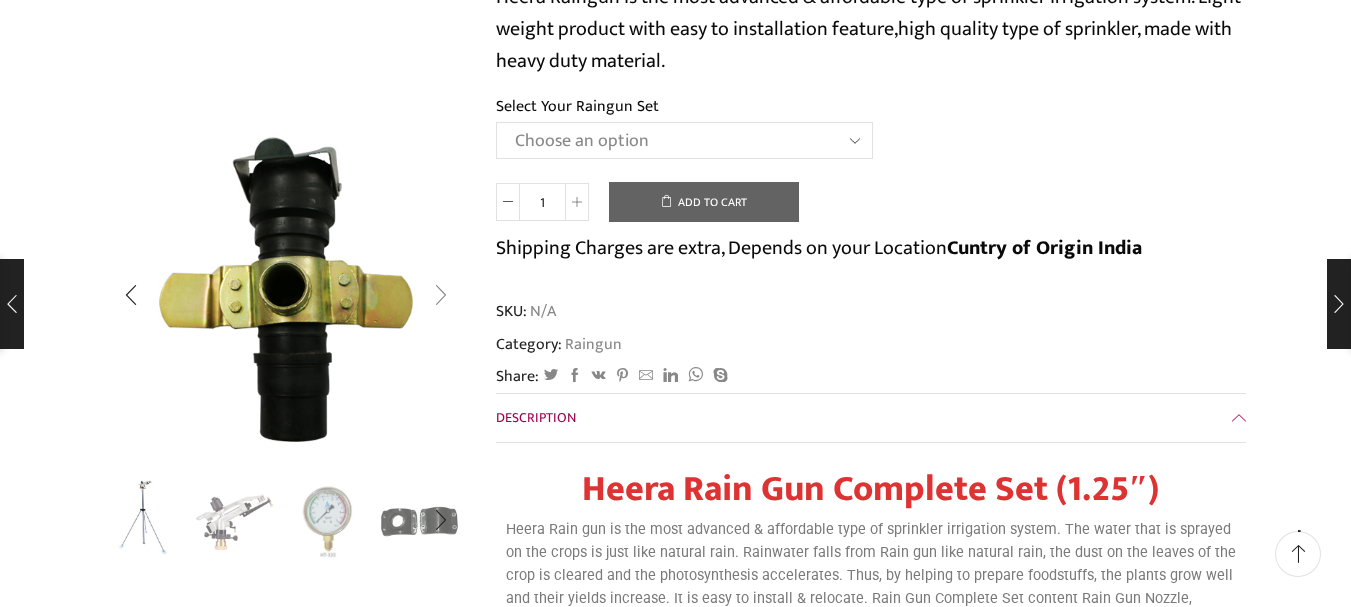 click at bounding box center [441, 295] 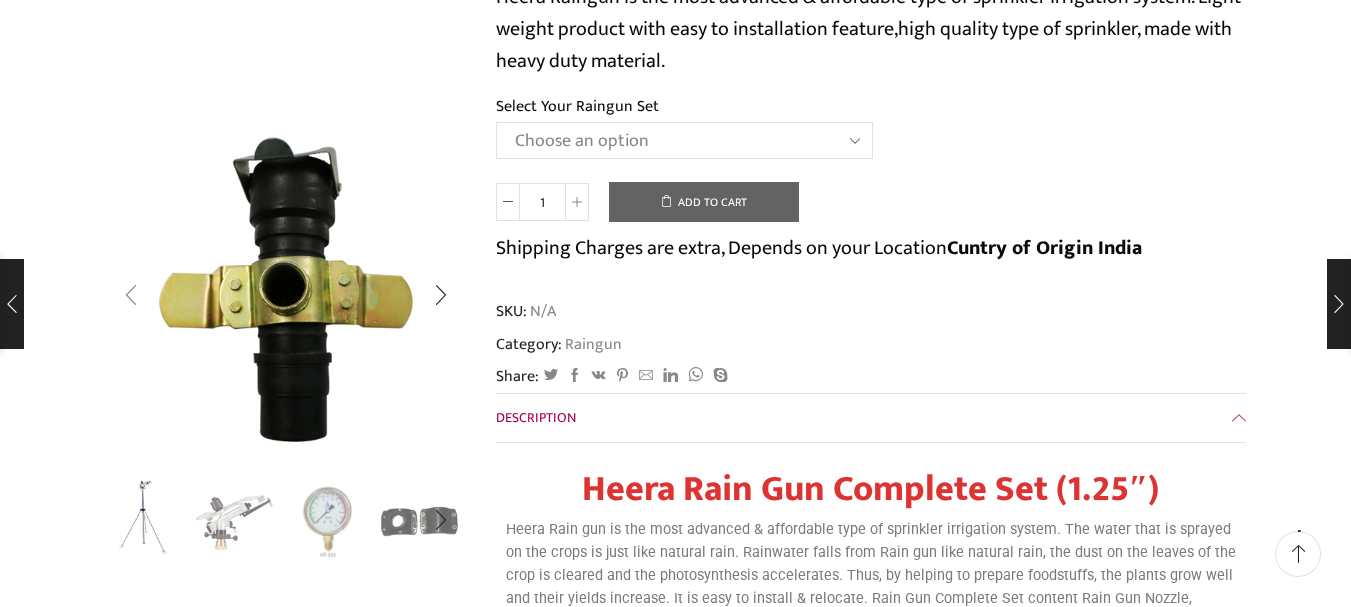 click at bounding box center (131, 295) 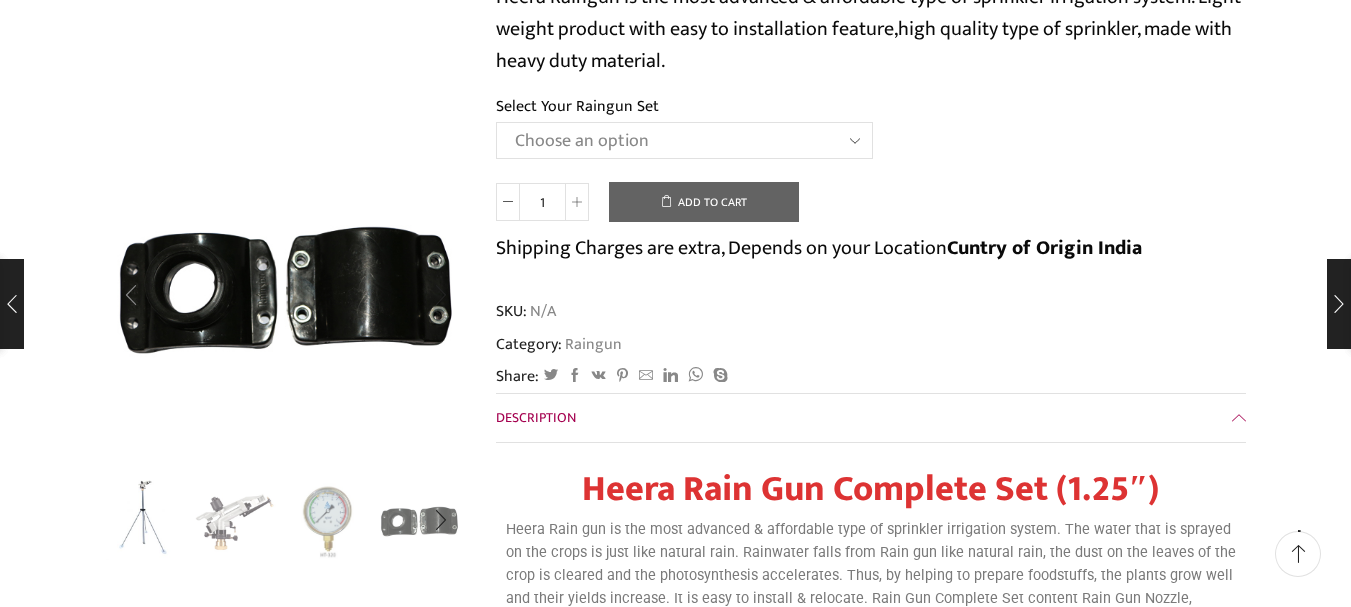 click at bounding box center [131, 295] 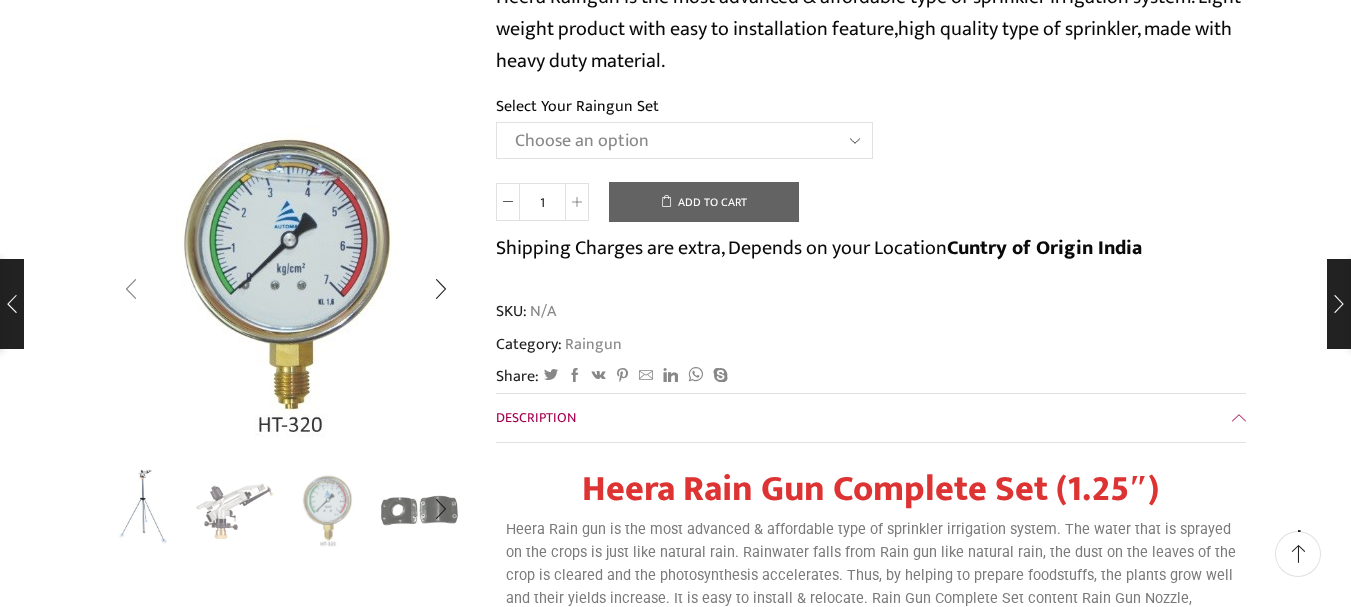 click at bounding box center [131, 290] 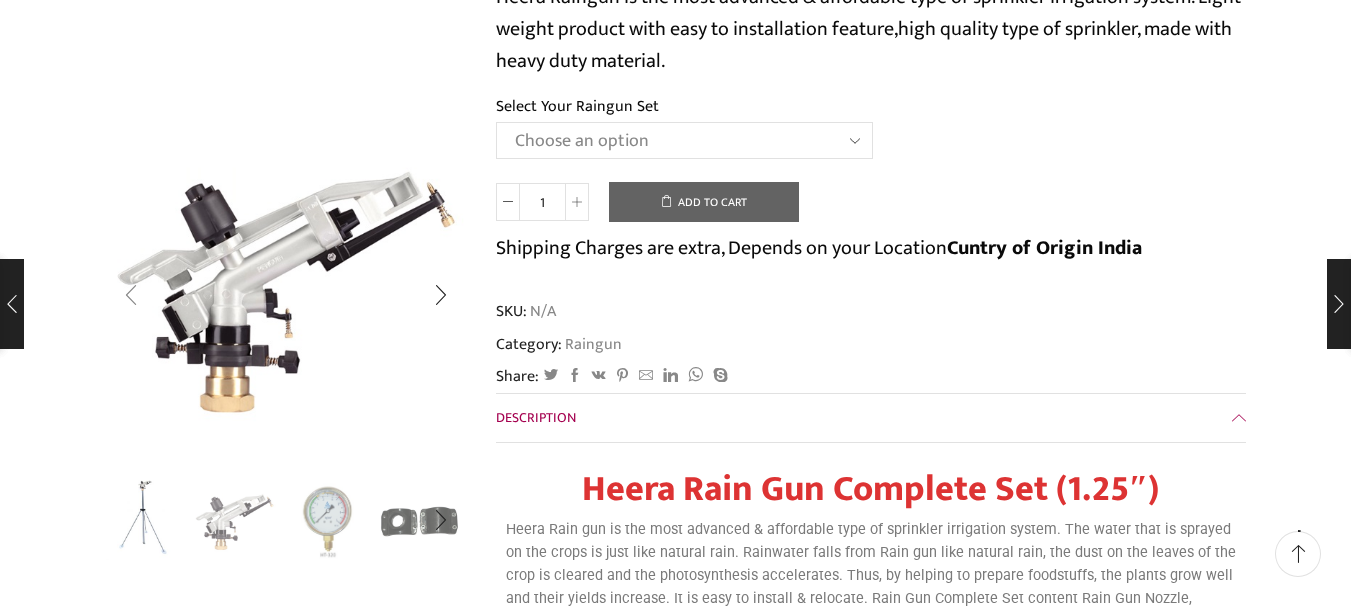click at bounding box center (131, 295) 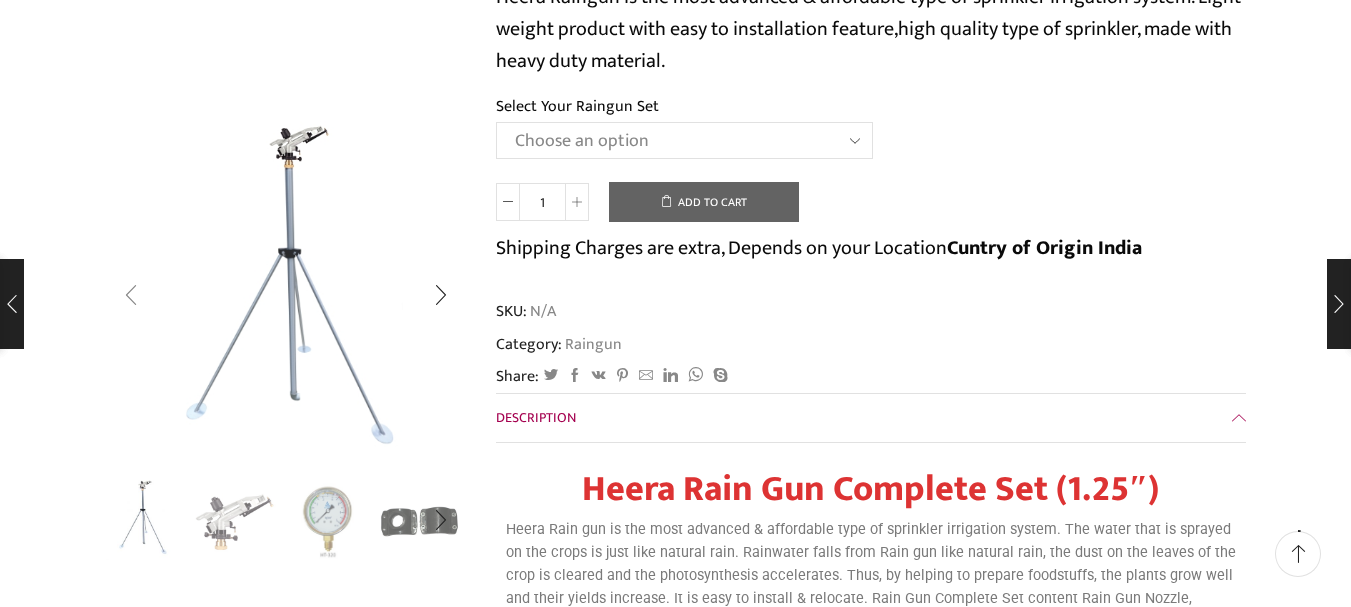 click at bounding box center (131, 295) 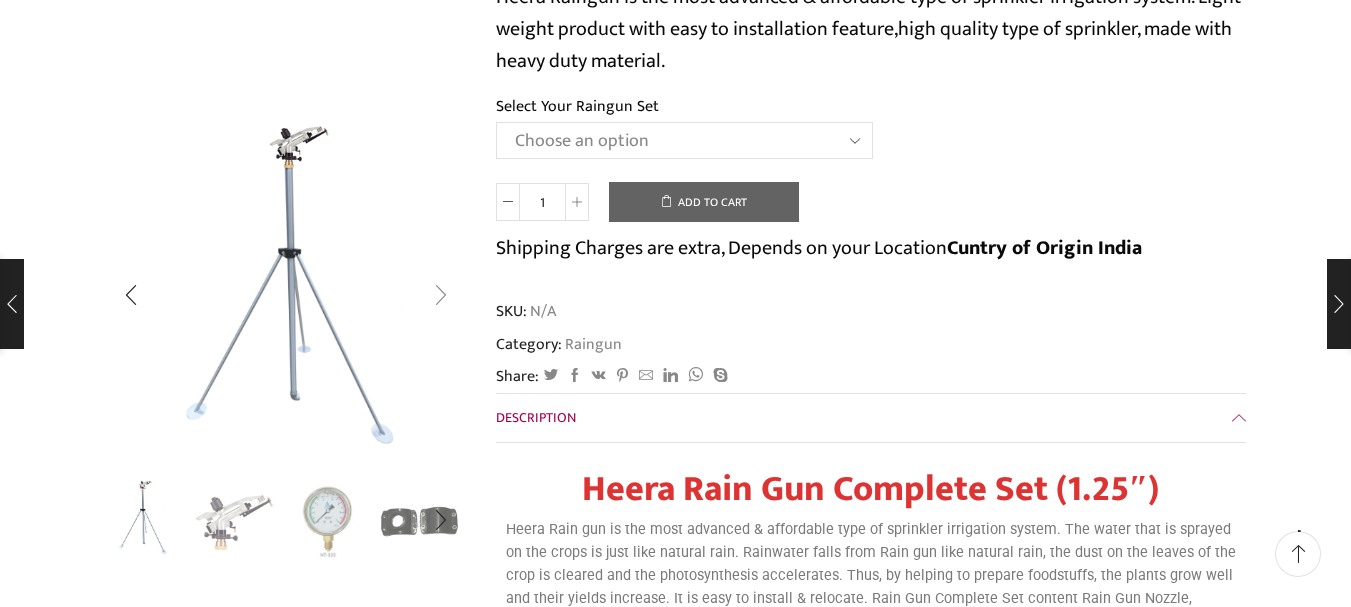 click at bounding box center [441, 295] 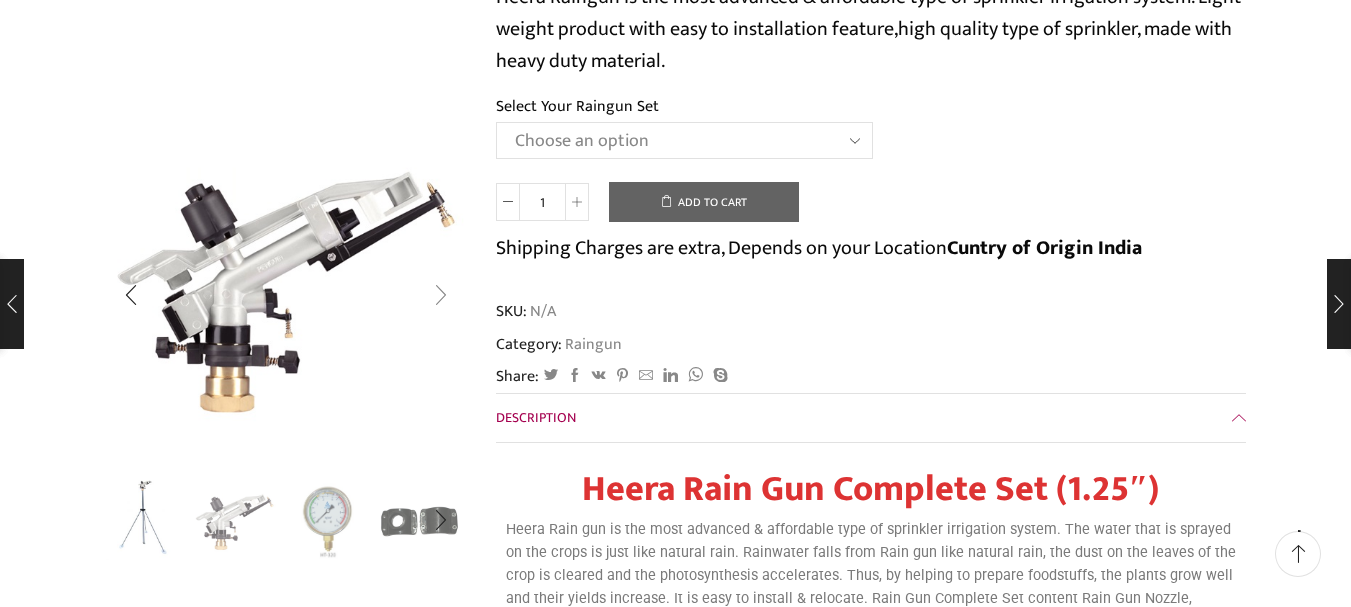click at bounding box center [441, 295] 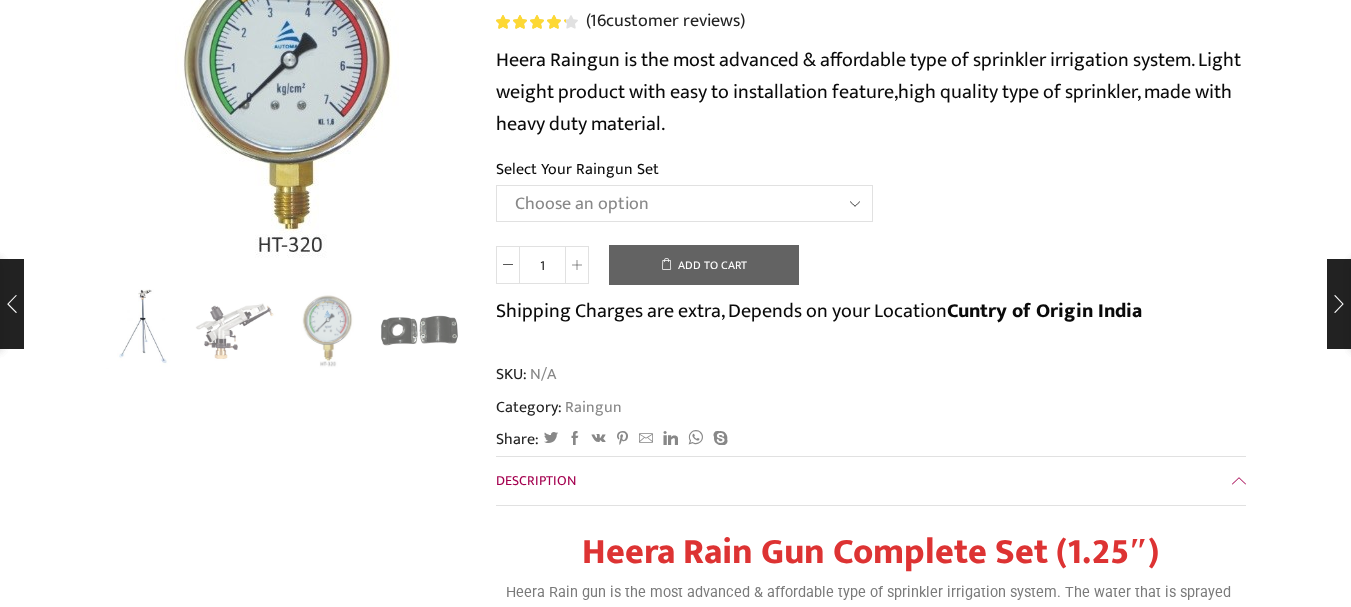 scroll, scrollTop: 0, scrollLeft: 0, axis: both 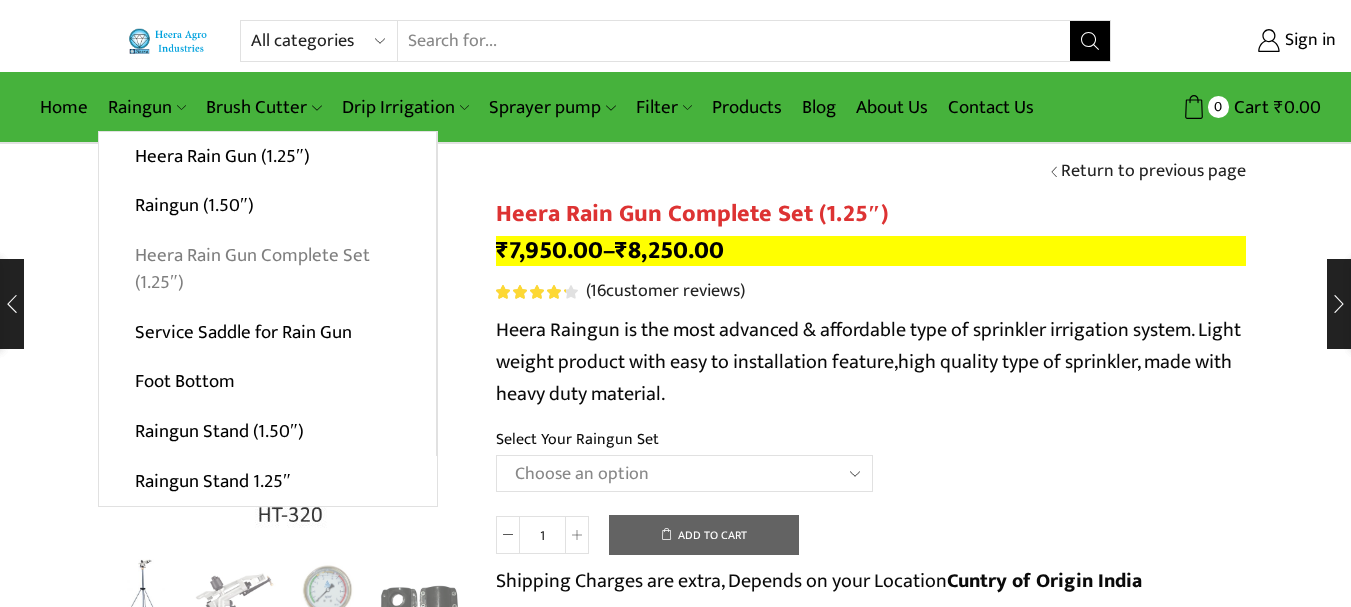 click on "Heera Rain Gun Complete Set (1.25″)" at bounding box center (267, 269) 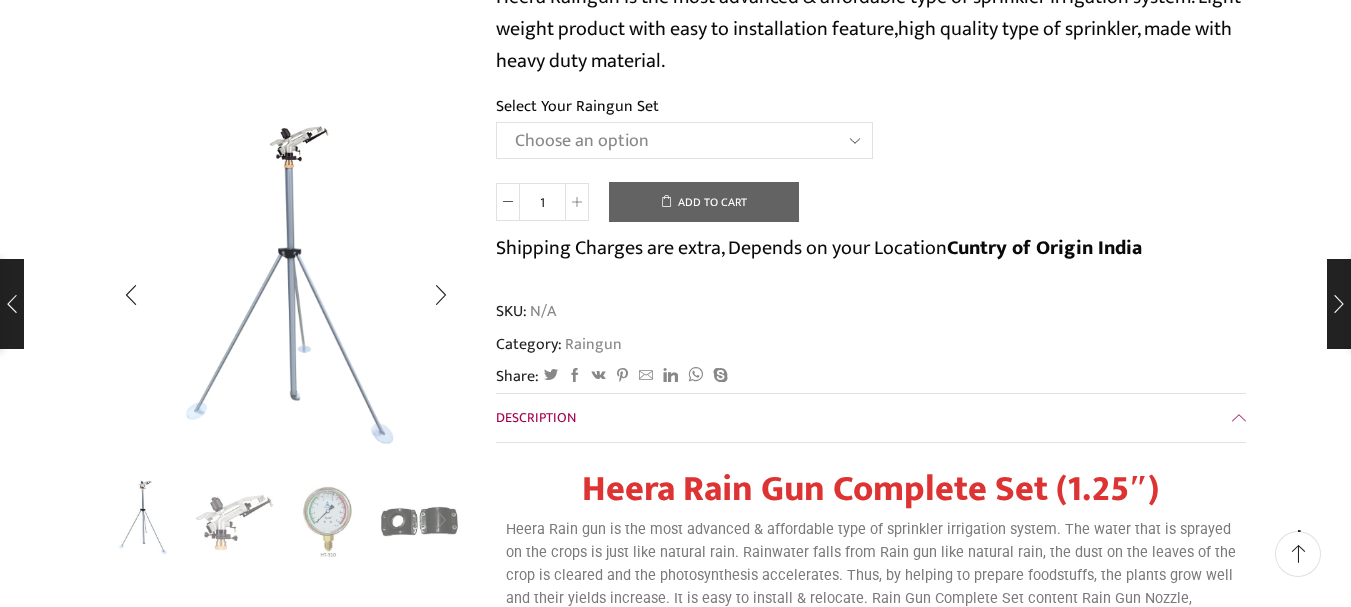 scroll, scrollTop: 333, scrollLeft: 0, axis: vertical 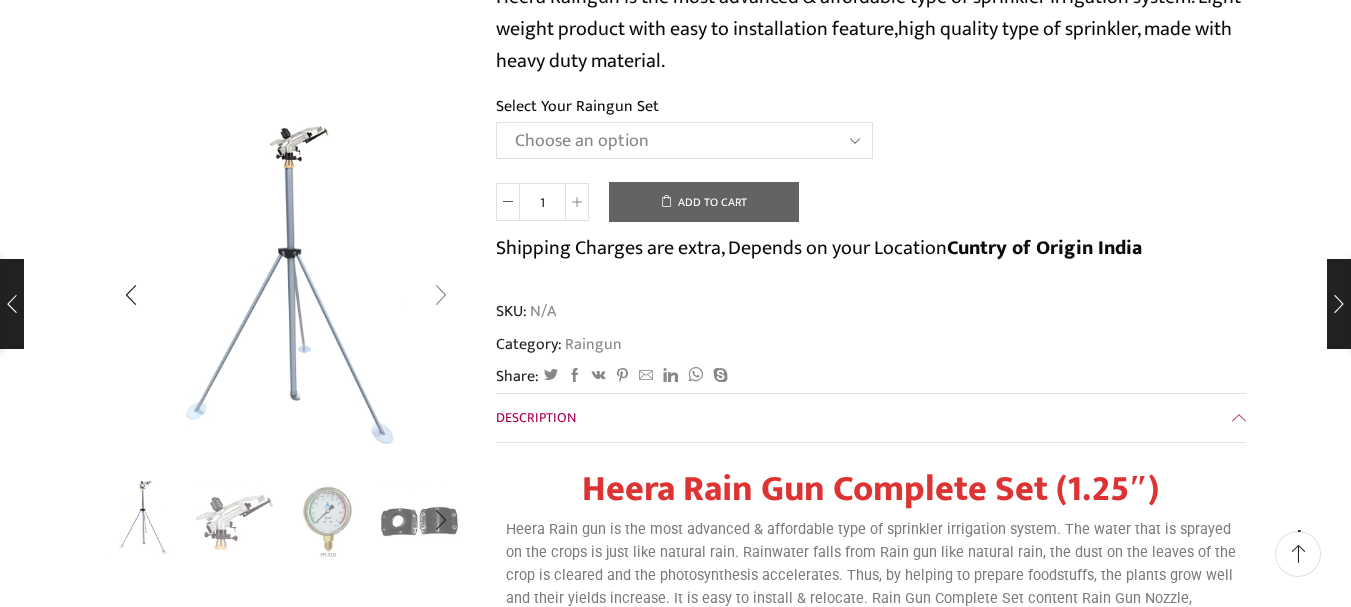 click at bounding box center (441, 295) 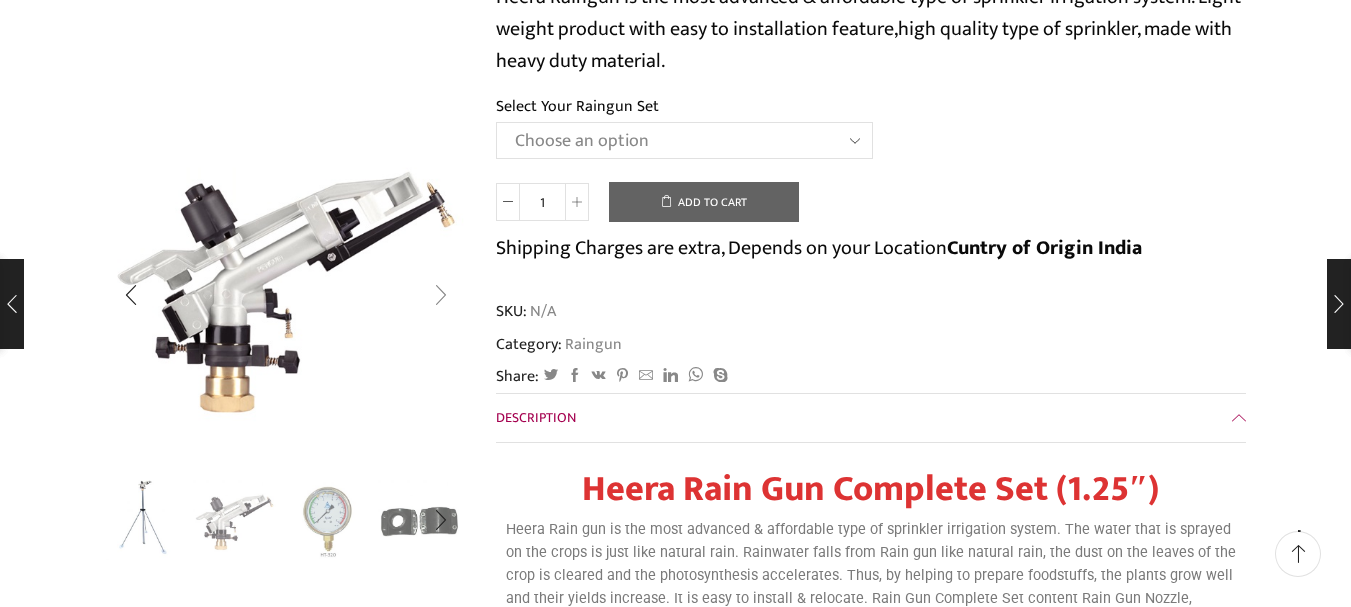click at bounding box center (441, 295) 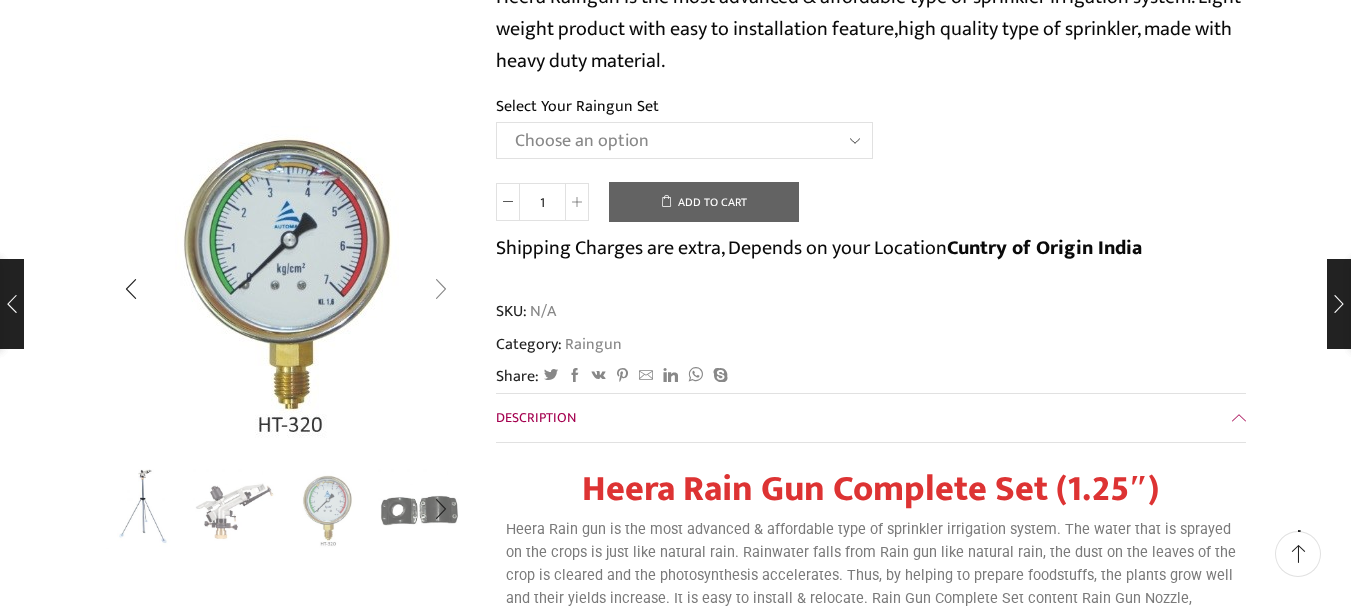 click at bounding box center (441, 290) 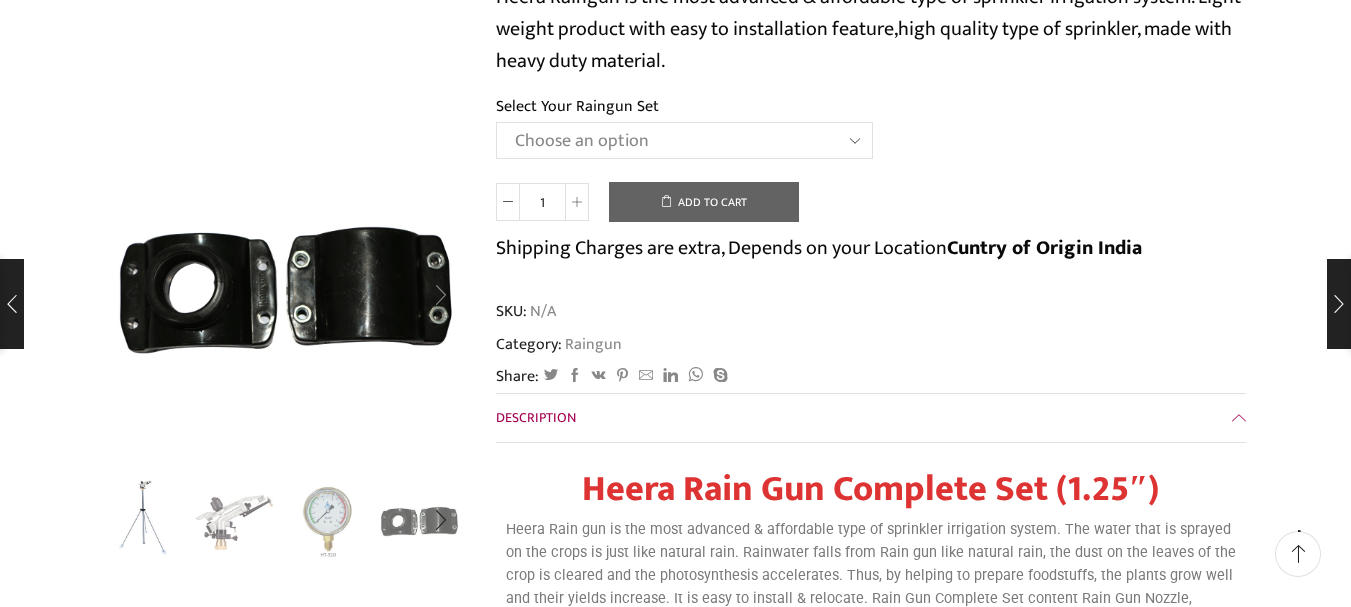 click at bounding box center [441, 295] 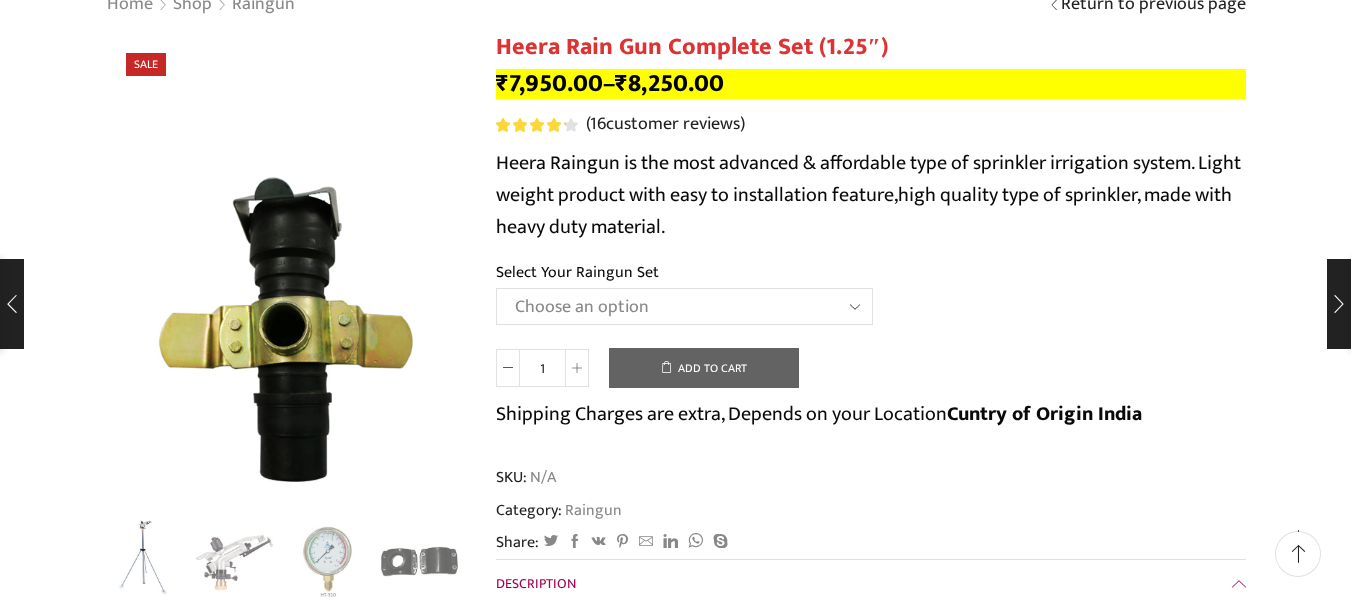 scroll, scrollTop: 0, scrollLeft: 0, axis: both 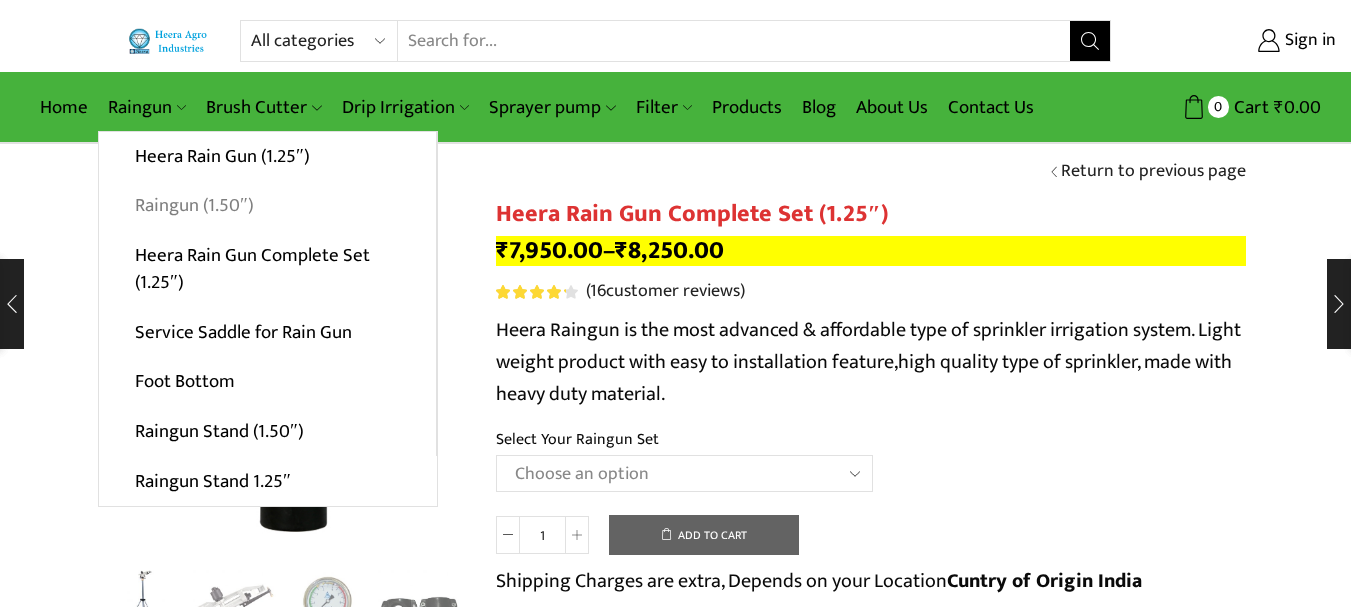 click on "Raingun (1.50″)" at bounding box center (267, 206) 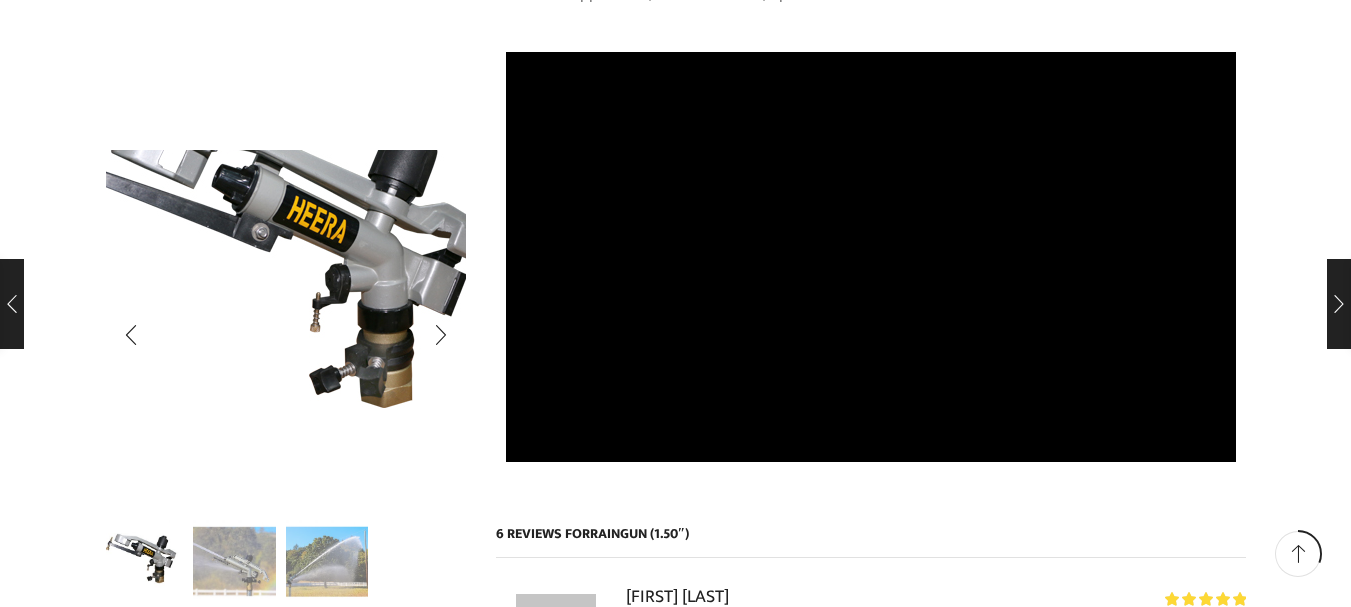 scroll, scrollTop: 1500, scrollLeft: 0, axis: vertical 